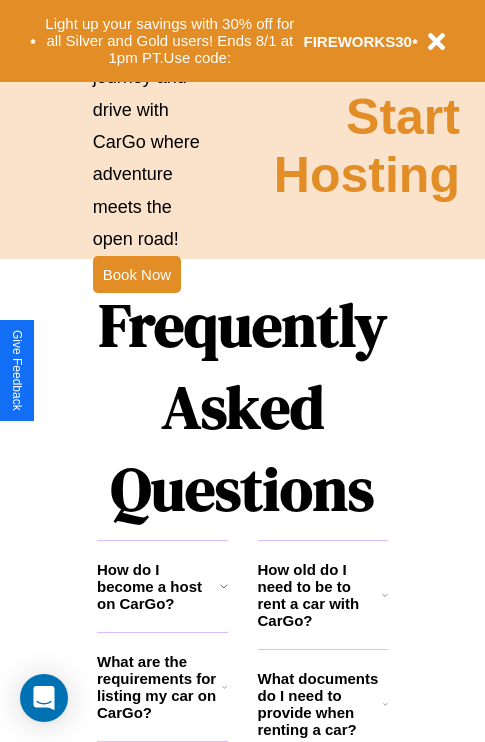 scroll, scrollTop: 2423, scrollLeft: 0, axis: vertical 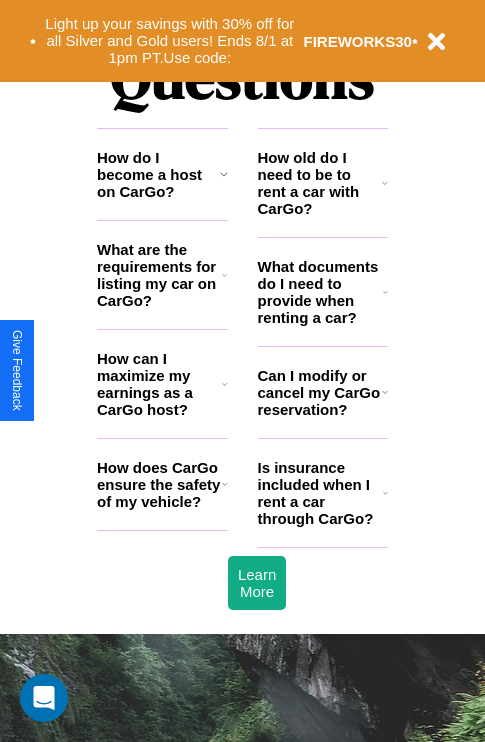 click on "How does CarGo ensure the safety of my vehicle?" at bounding box center (159, 484) 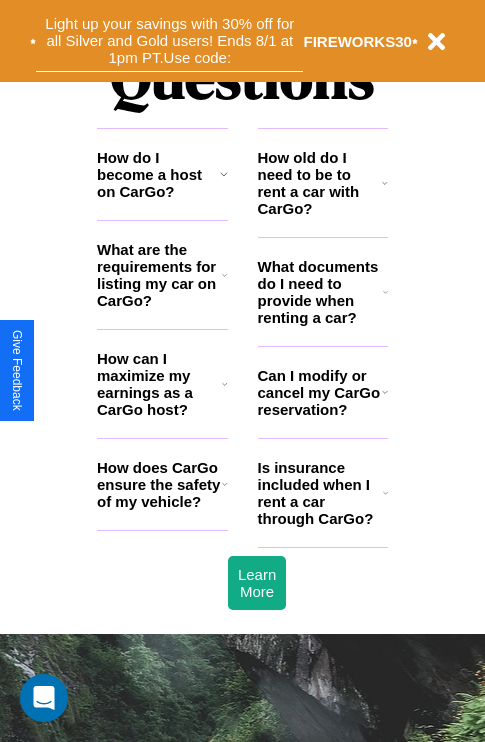 click on "Light up your savings with 30% off for all Silver and Gold users! Ends 8/1 at 1pm PT.  Use code:" at bounding box center [169, 41] 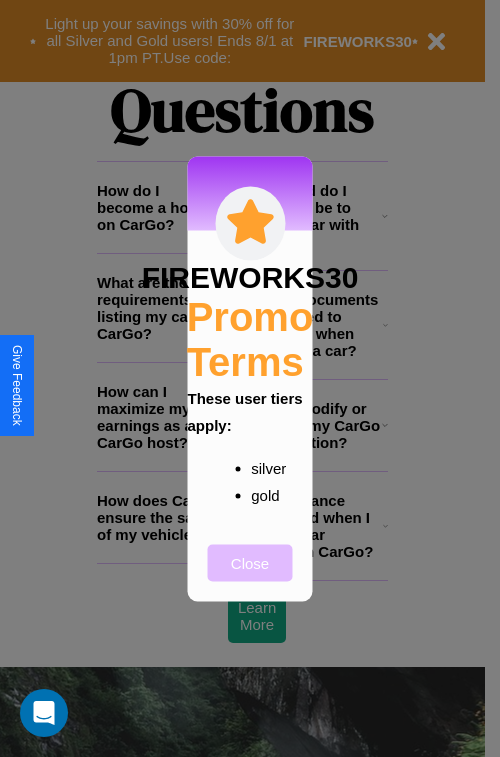 click on "Close" at bounding box center (250, 562) 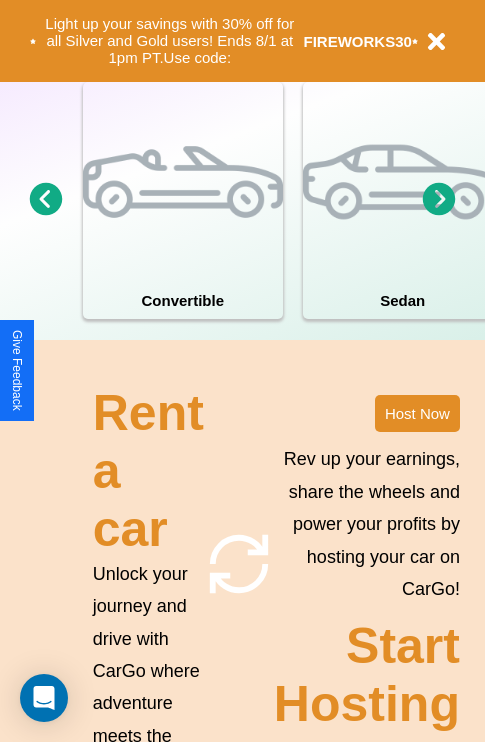 scroll, scrollTop: 1285, scrollLeft: 0, axis: vertical 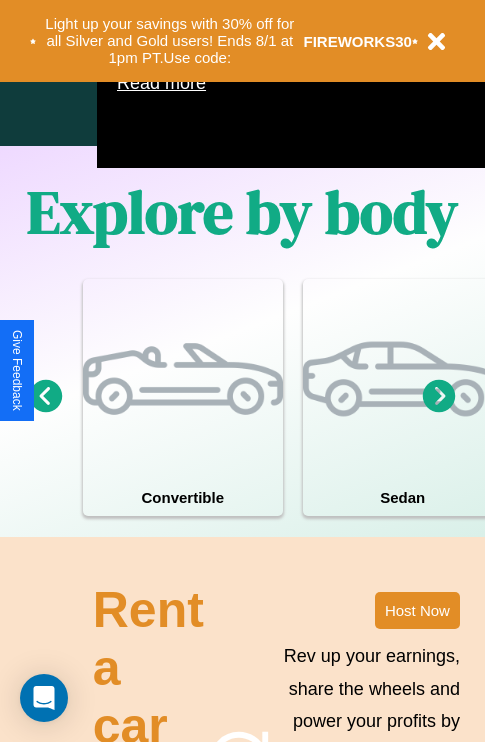 click 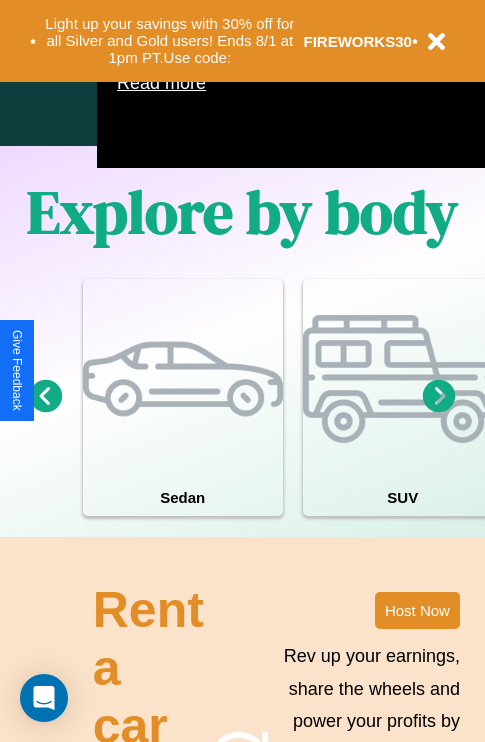 click 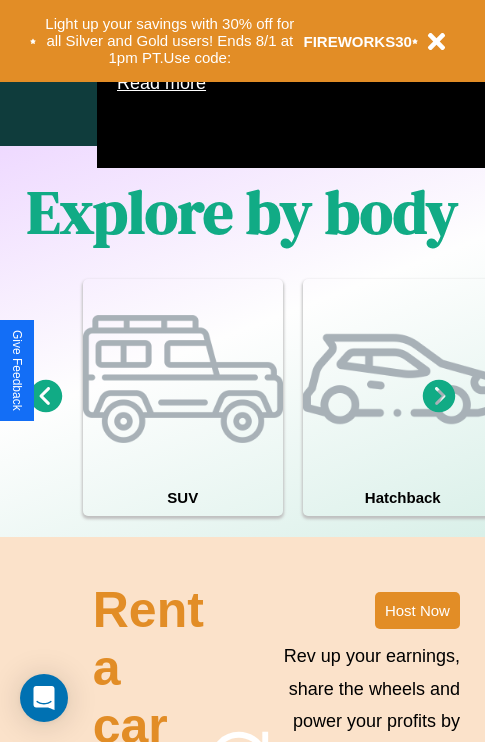 click 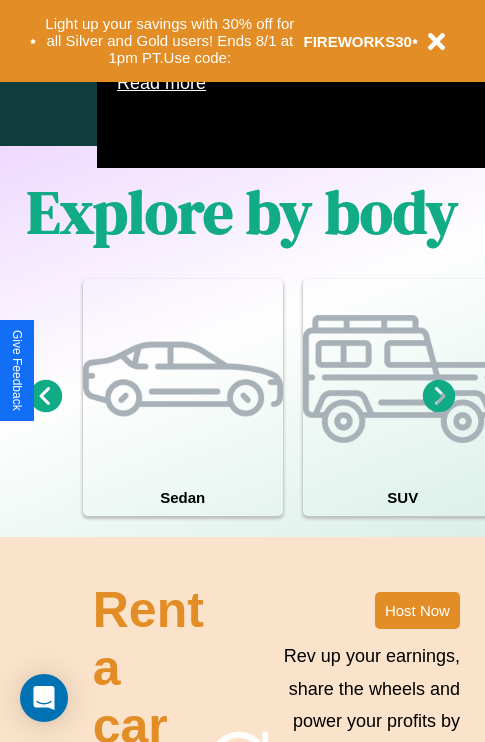 click 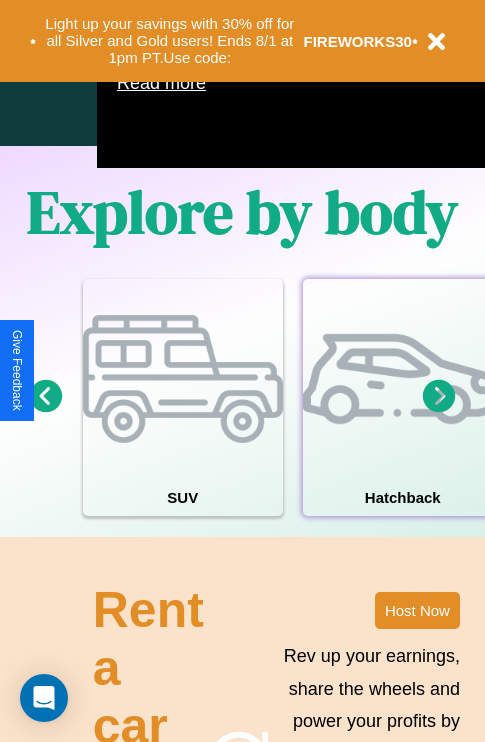 click at bounding box center (403, 379) 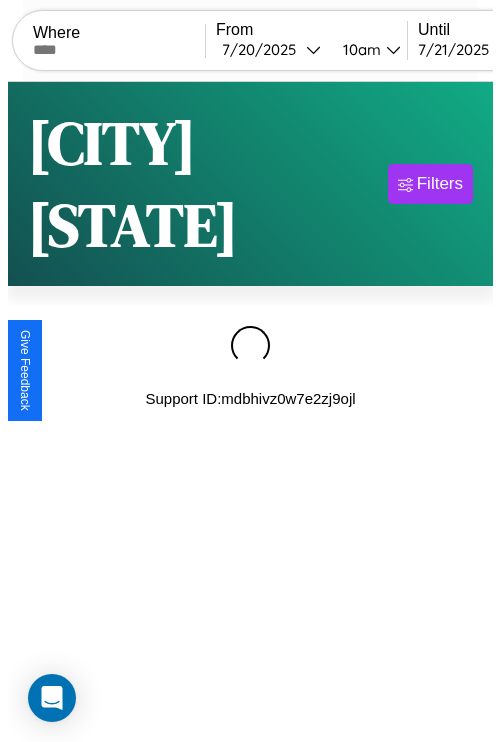 scroll, scrollTop: 0, scrollLeft: 0, axis: both 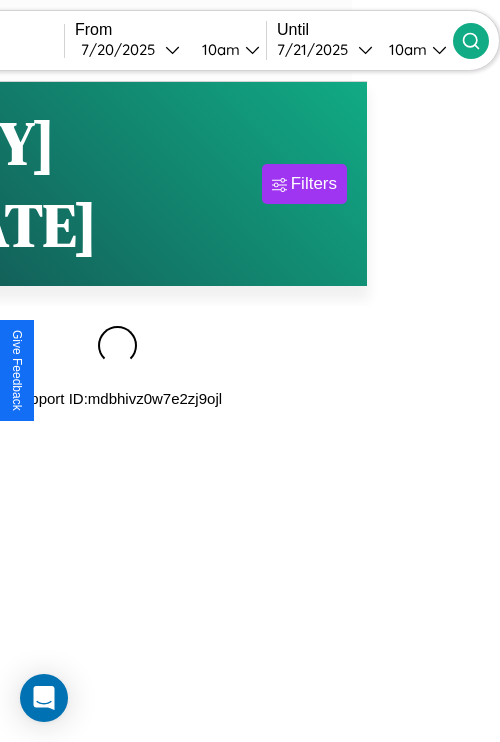 type on "******" 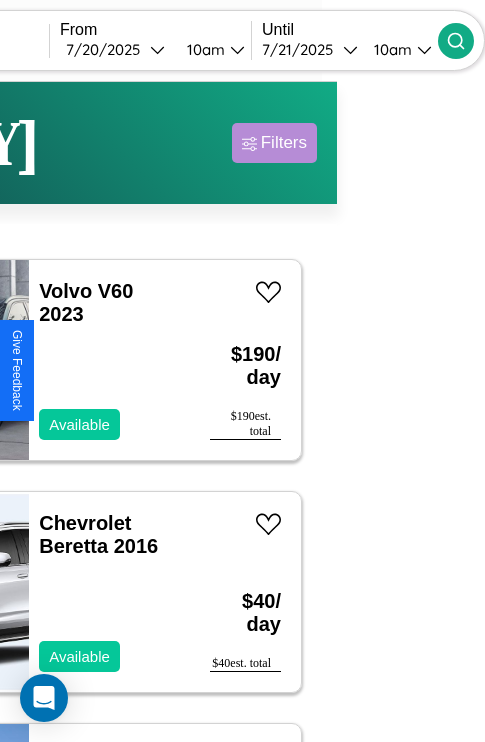 click on "Filters" at bounding box center [284, 143] 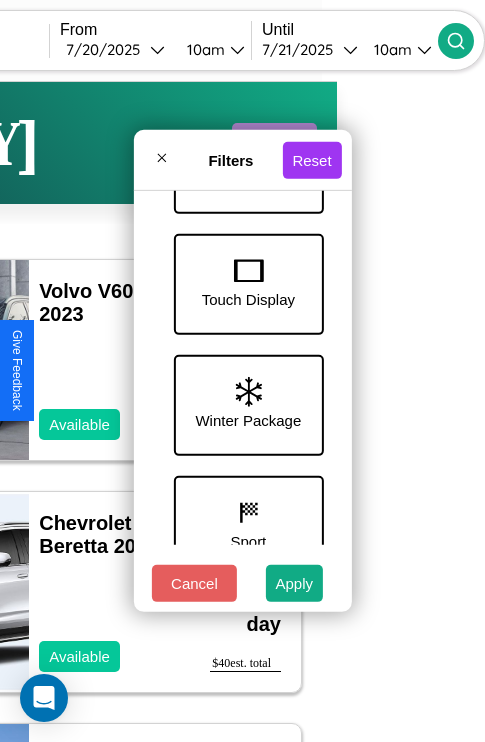 scroll, scrollTop: 651, scrollLeft: 0, axis: vertical 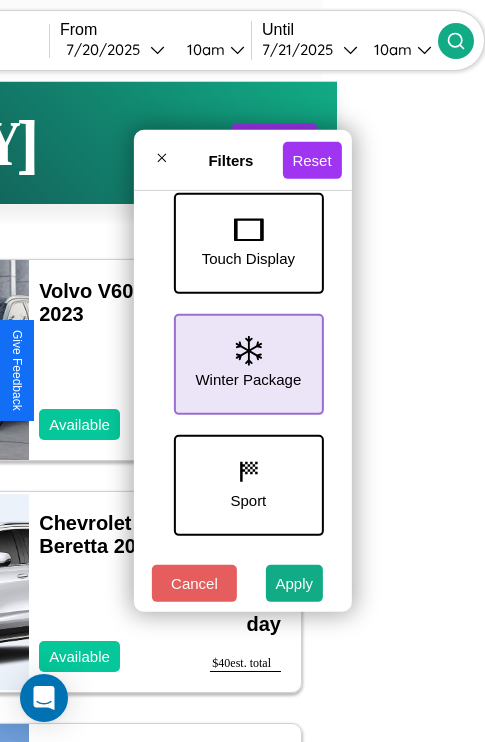 click 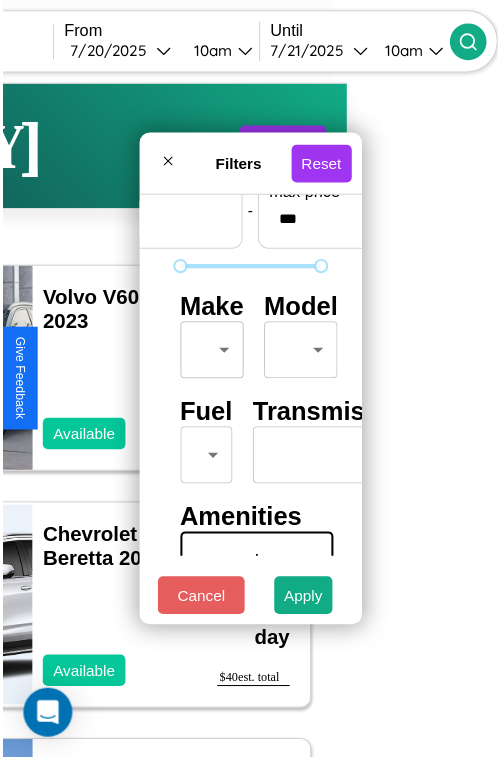 scroll, scrollTop: 59, scrollLeft: 0, axis: vertical 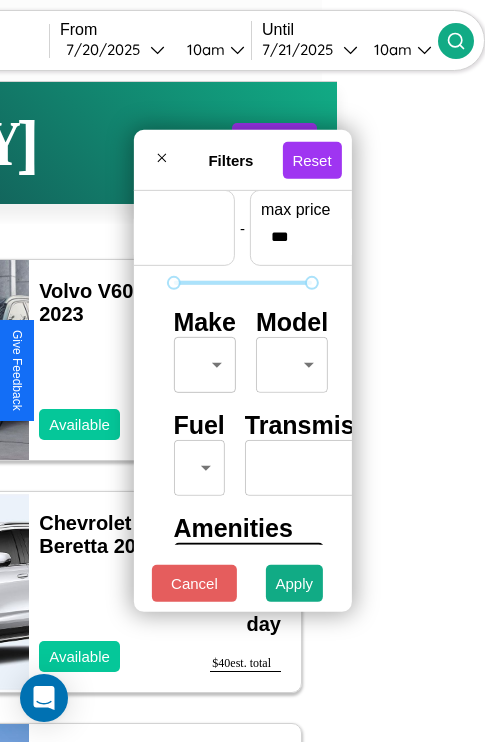 click on "CarGo Where ****** From [DATE] [TIME] Until [DATE] [TIME] Become a Host Login Sign Up [CITY] Filters 173  cars in this area These cars can be picked up in this city. Volvo   V60   2023 Available $ 190  / day $ 190  est. total Chevrolet   Beretta   2016 Available $ 40  / day $ 40  est. total Volkswagen   CC   2017 Available $ 160  / day $ 160  est. total Honda   Z50R   2022 Available $ 90  / day $ 90  est. total Fiat   500e   2021 Available $ 120  / day $ 120  est. total GMC   Vandura   2016 Available $ 140  / day $ 140  est. total Chevrolet   Silverado LTD   2023 Available $ 90  / day $ 90  est. total GMC   [NAME]   2020 Available $ 50  / day $ 50  est. total Bentley   Continental   2016 Available $ 30  / day $ 30  est. total Toyota   Tacoma   2017 Available $ 50  / day $ 50  est. total Audi   A6   2018 Available $ 140  / day $ 140  est. total Lexus   RC   2019 Available $ 130  / day $ 130  est. total Volkswagen   Atlas Cross Sport   2014 Available $ 120  / day $ 120  est. total BMW   330e   2021 $ $" at bounding box center [94, 412] 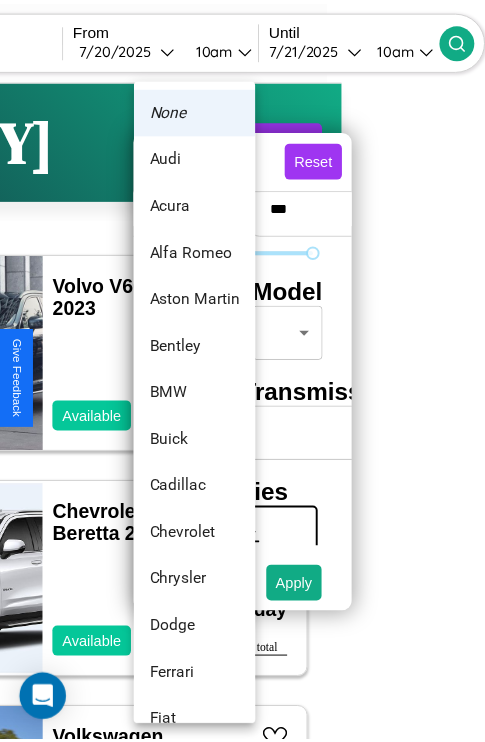 scroll, scrollTop: 38, scrollLeft: 0, axis: vertical 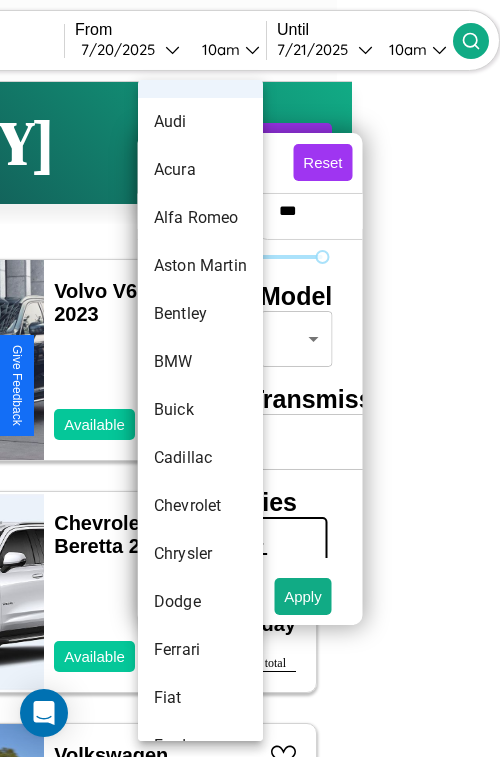 click on "Buick" at bounding box center (200, 410) 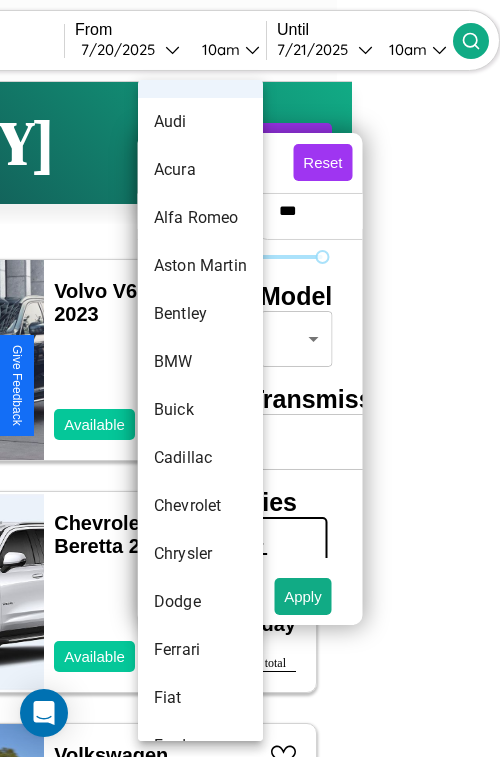 type on "*****" 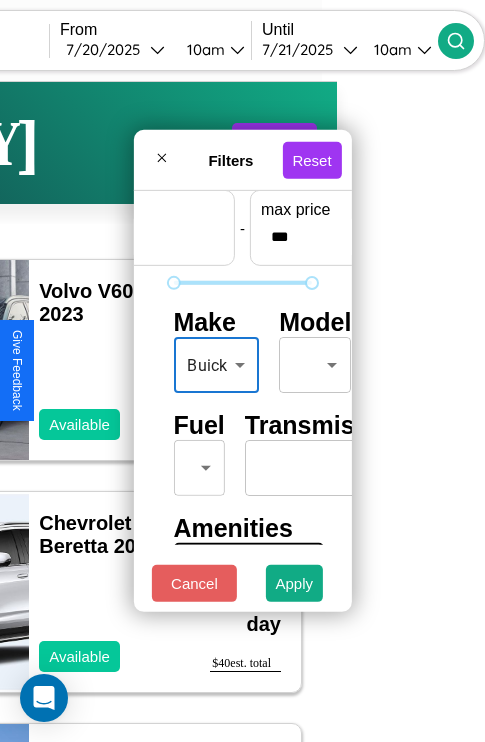 scroll, scrollTop: 162, scrollLeft: 63, axis: both 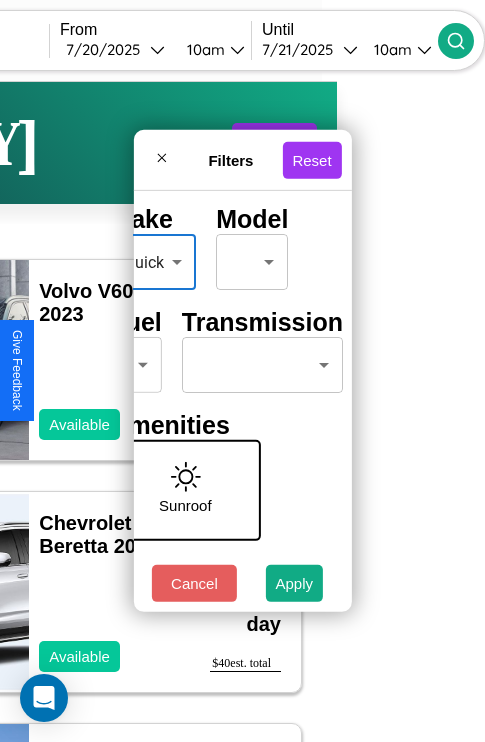 click on "CarGo Where ****** From [DATE] [TIME] Until [DATE] [TIME] Become a Host Login Sign Up [CITY] Filters 173  cars in this area These cars can be picked up in this city. Volvo   V60   2023 Available $ 190  / day $ 190  est. total Chevrolet   Beretta   2016 Available $ 40  / day $ 40  est. total Volkswagen   CC   2017 Available $ 160  / day $ 160  est. total Honda   Z50R   2022 Available $ 90  / day $ 90  est. total Fiat   500e   2021 Available $ 120  / day $ 120  est. total GMC   Vandura   2016 Available $ 140  / day $ 140  est. total Chevrolet   Silverado LTD   2023 Available $ 90  / day $ 90  est. total GMC   [NAME]   2020 Available $ 50  / day $ 50  est. total Bentley   Continental   2016 Available $ 30  / day $ 30  est. total Toyota   Tacoma   2017 Available $ 50  / day $ 50  est. total Audi   A6   2018 Available $ 140  / day $ 140  est. total Lexus   RC   2019 Available $ 130  / day $ 130  est. total Volkswagen   Atlas Cross Sport   2014 Available $ 120  / day $ 120  est. total BMW   330e   2021 $ $" at bounding box center (94, 412) 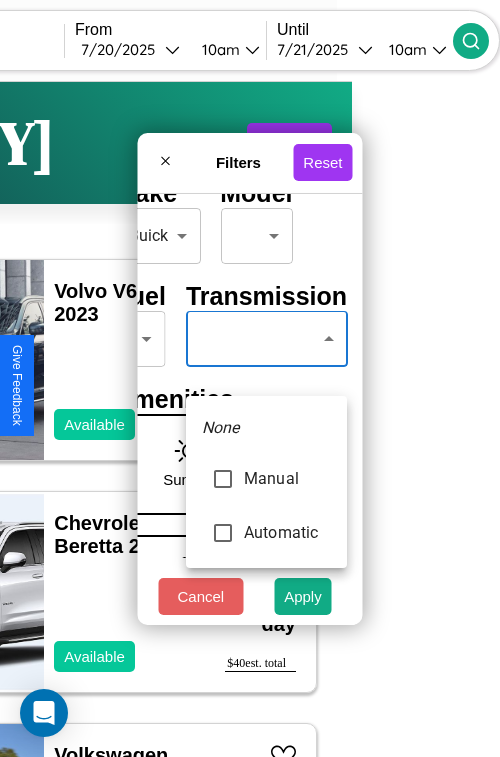 type on "*********" 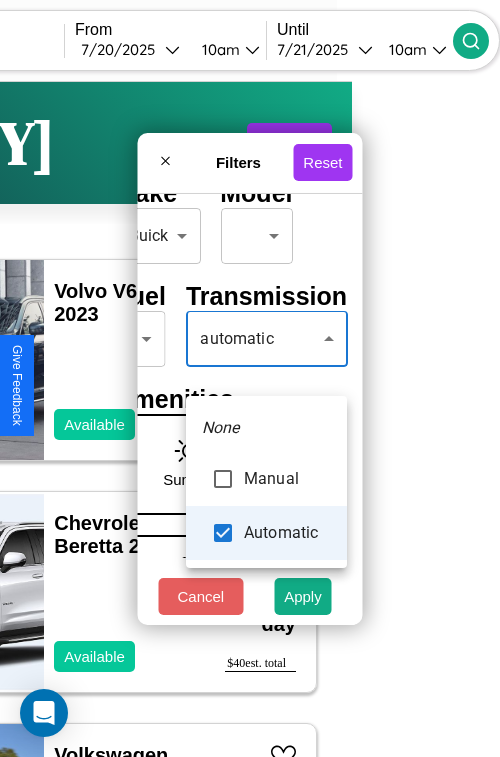click at bounding box center (250, 378) 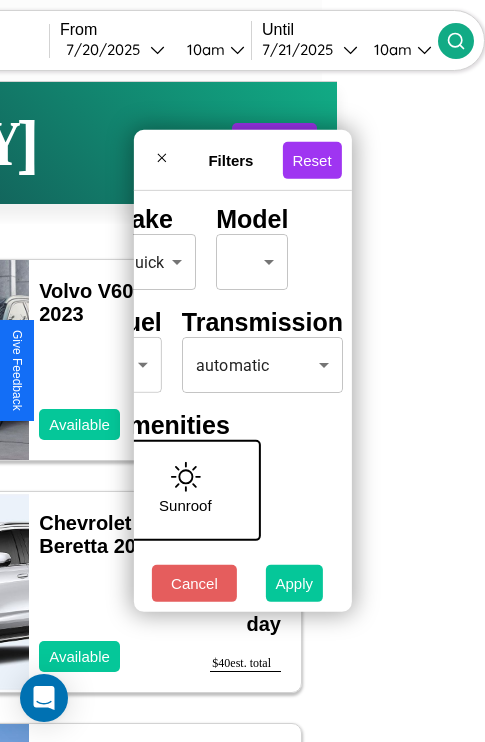 click on "Apply" at bounding box center (295, 583) 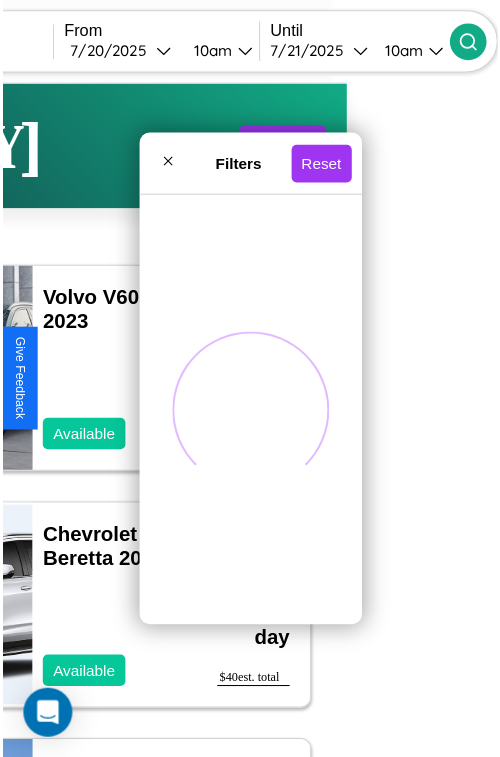 scroll, scrollTop: 0, scrollLeft: 0, axis: both 